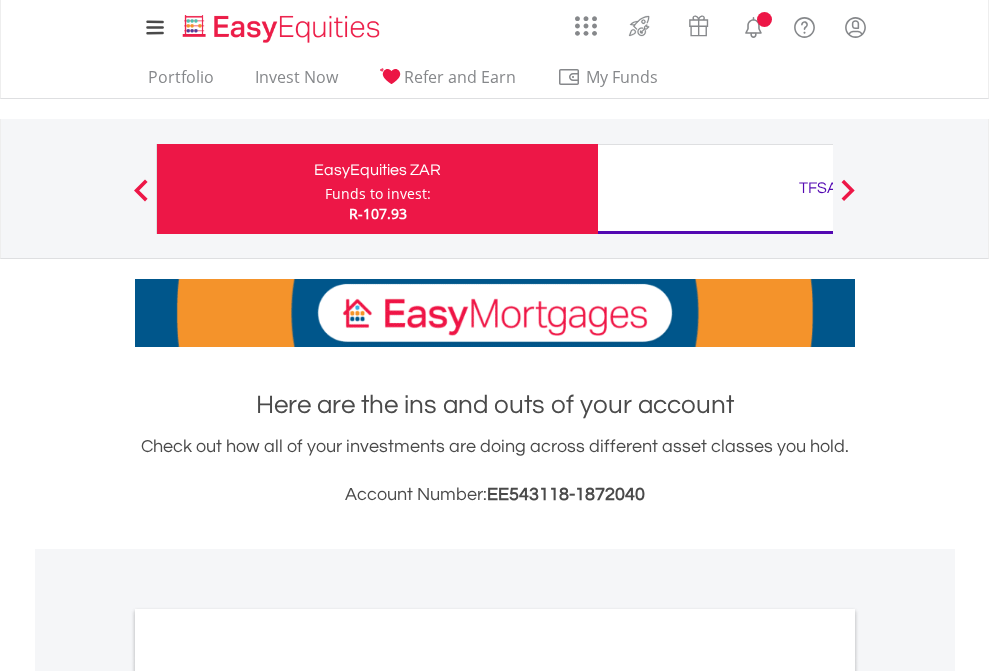 scroll, scrollTop: 0, scrollLeft: 0, axis: both 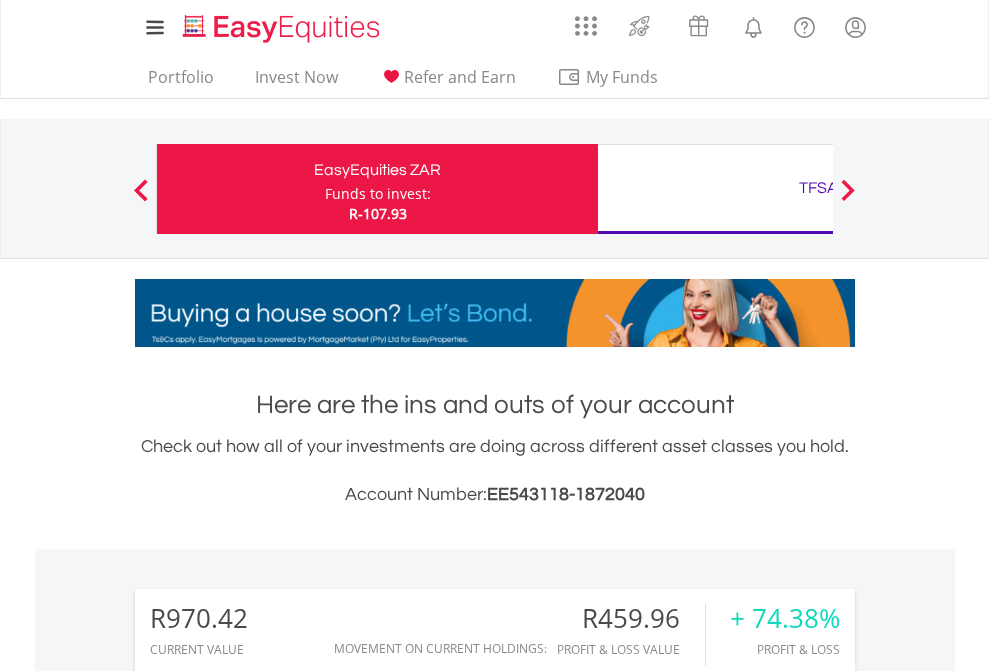 click on "Funds to invest:" at bounding box center [378, 194] 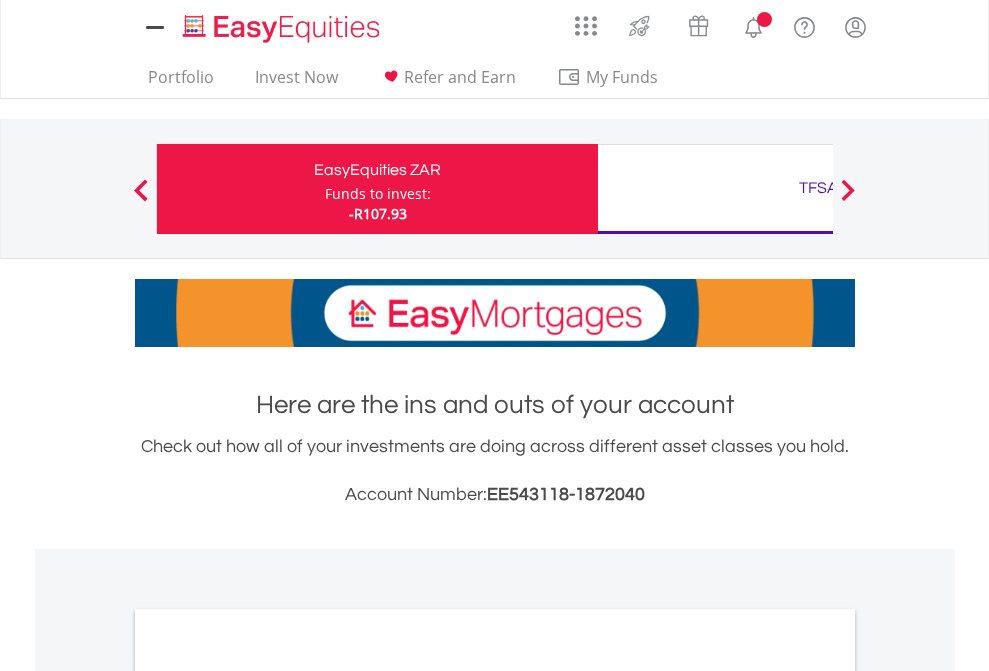 scroll, scrollTop: 0, scrollLeft: 0, axis: both 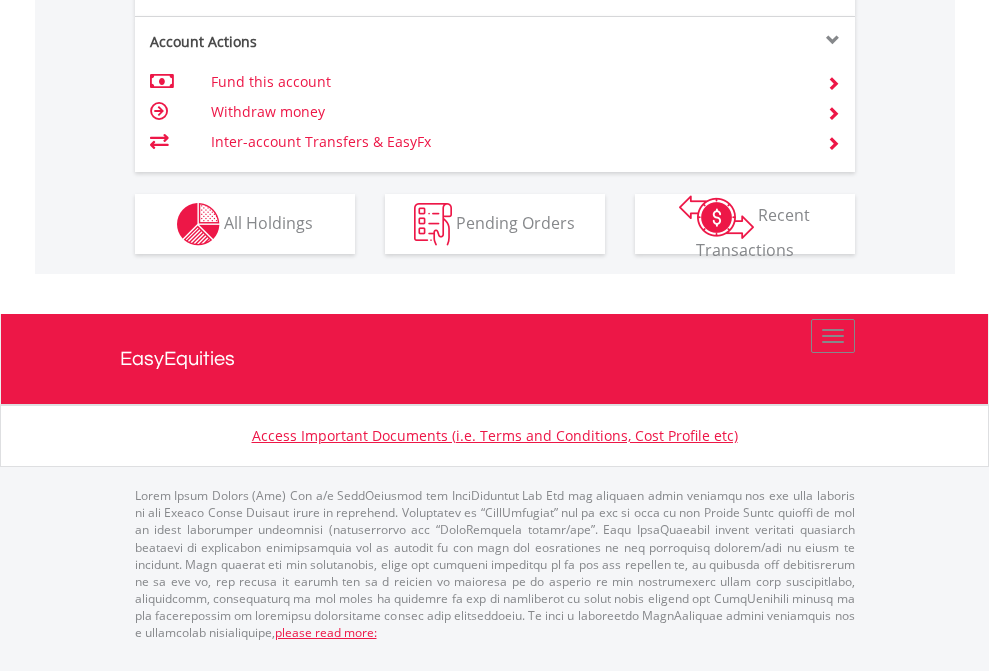click on "Investment types" at bounding box center (706, -337) 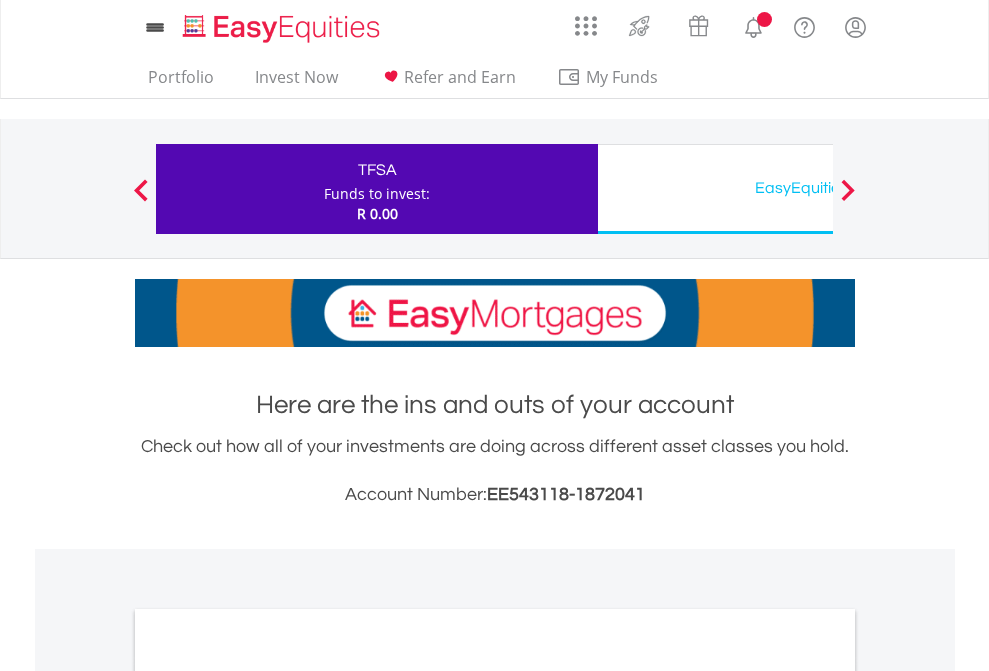 scroll, scrollTop: 0, scrollLeft: 0, axis: both 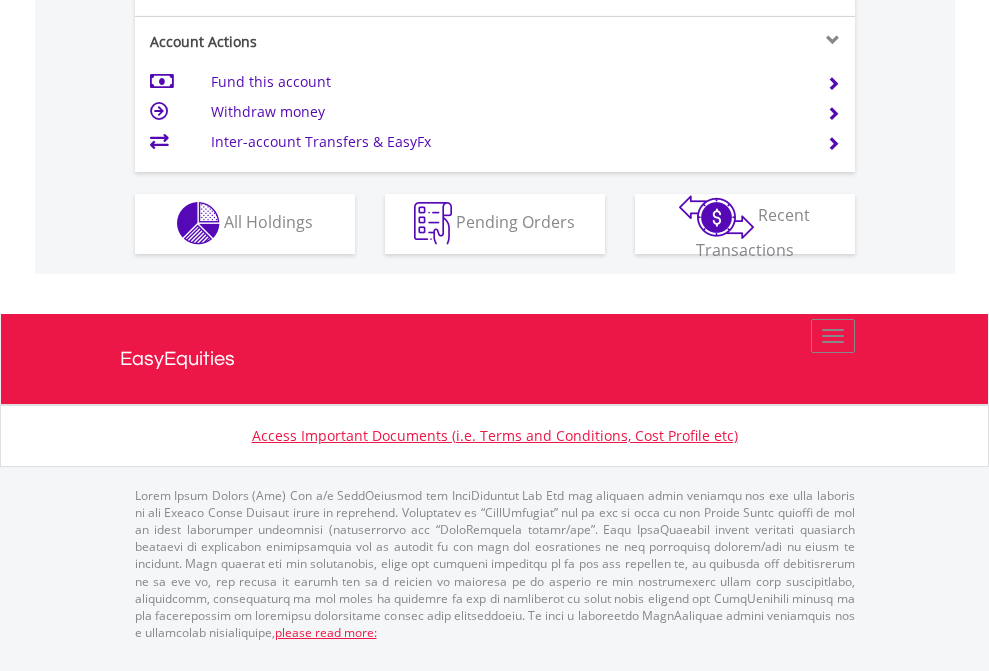 click on "Investment types" at bounding box center [706, -353] 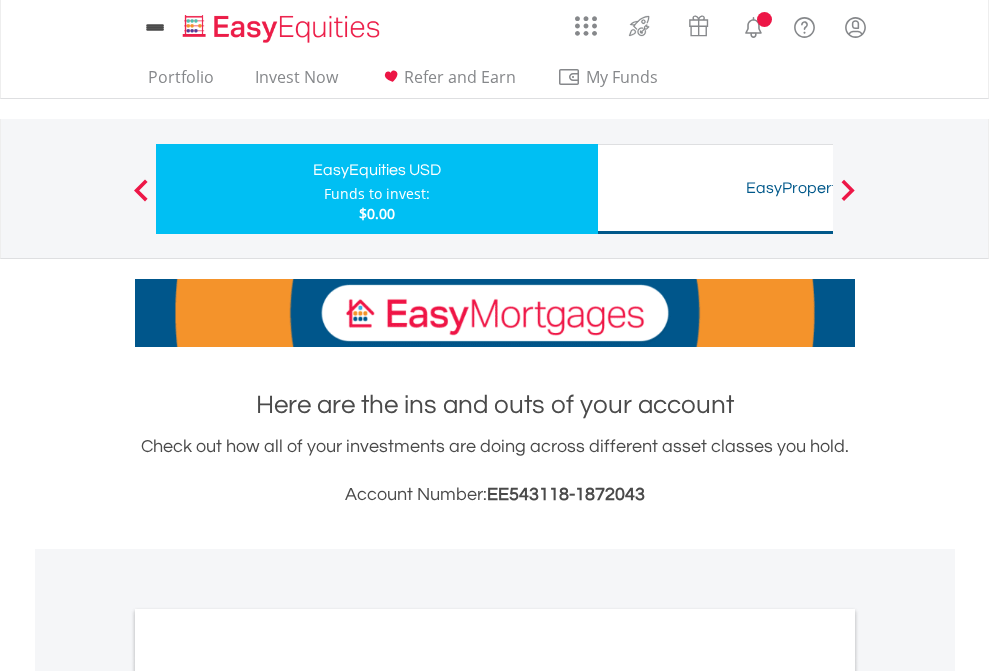 scroll, scrollTop: 0, scrollLeft: 0, axis: both 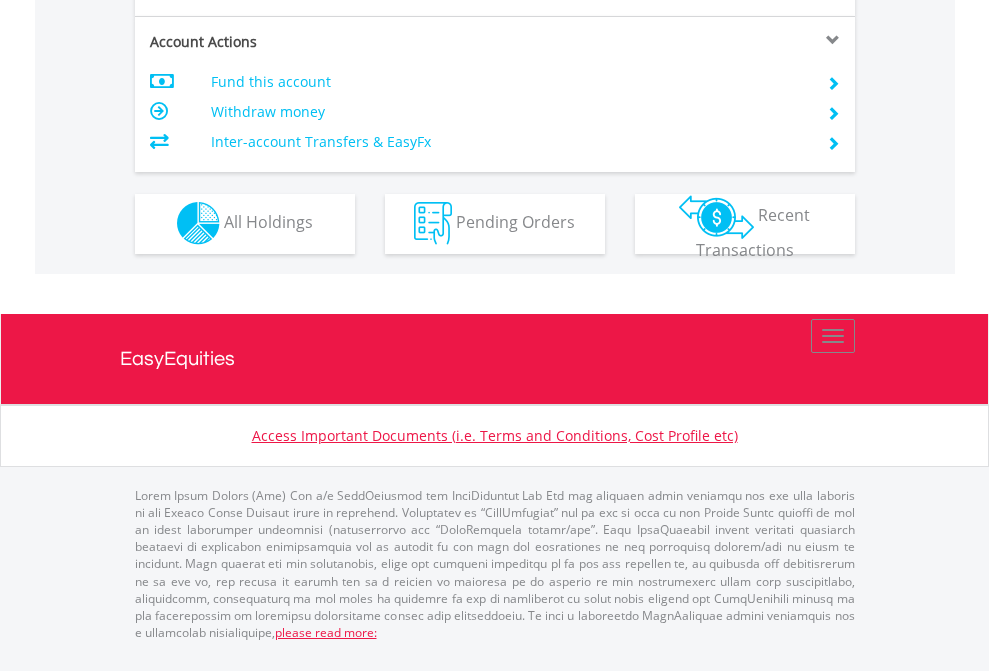 click on "Investment types" at bounding box center (706, -353) 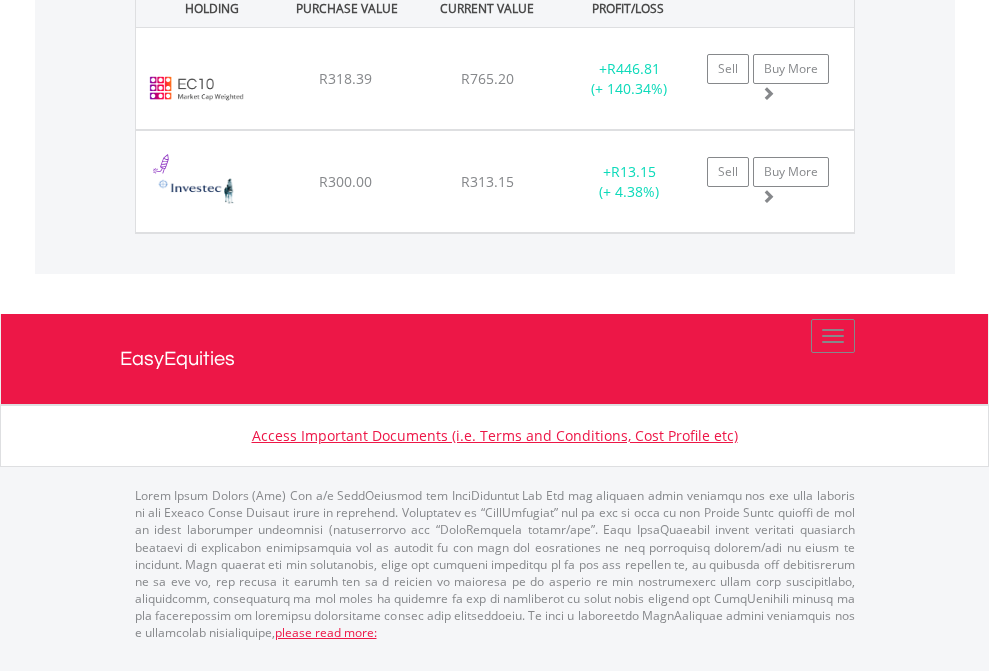 click on "TFSA" at bounding box center (818, -1071) 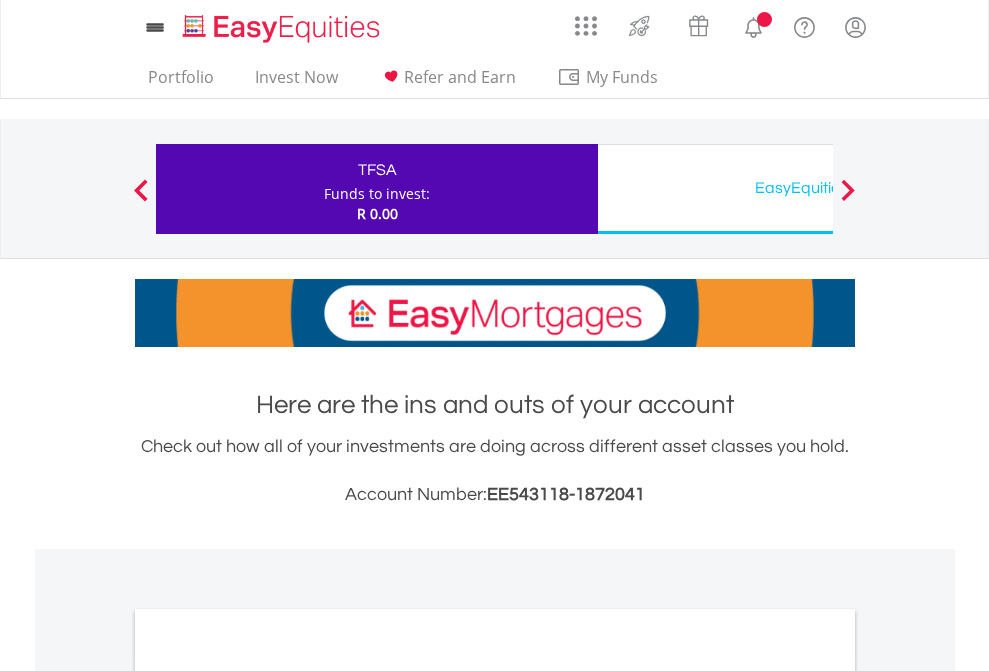 scroll, scrollTop: 1202, scrollLeft: 0, axis: vertical 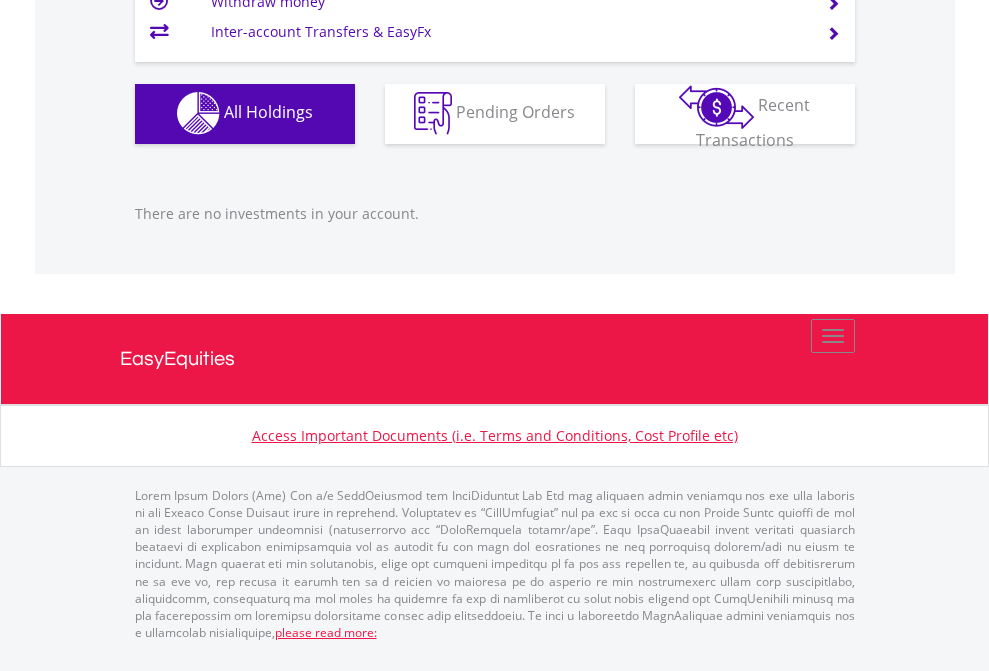 click on "EasyEquities USD" at bounding box center [818, -1142] 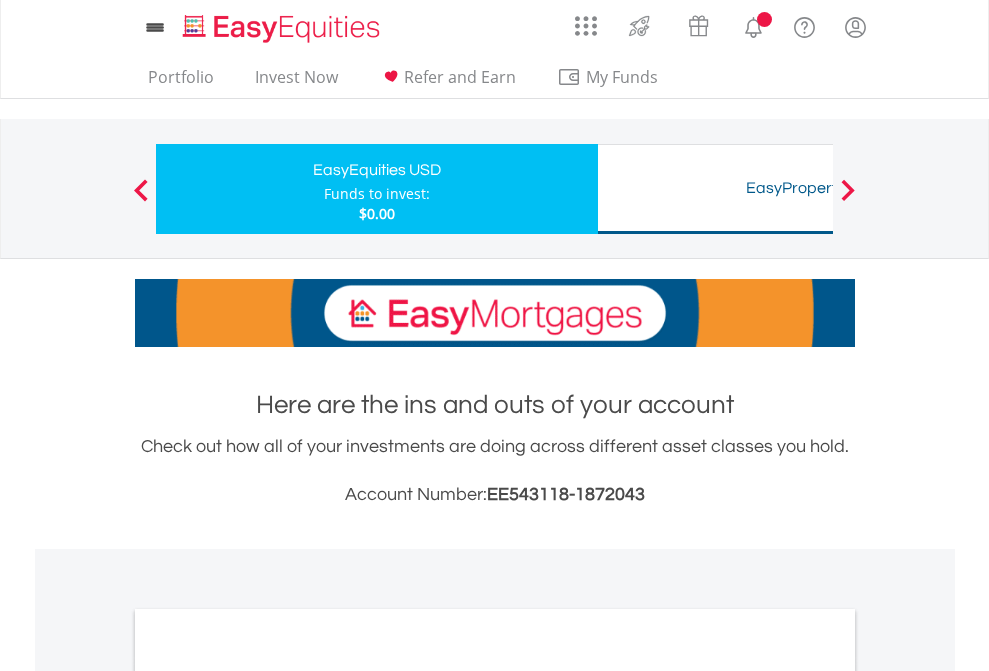 scroll, scrollTop: 0, scrollLeft: 0, axis: both 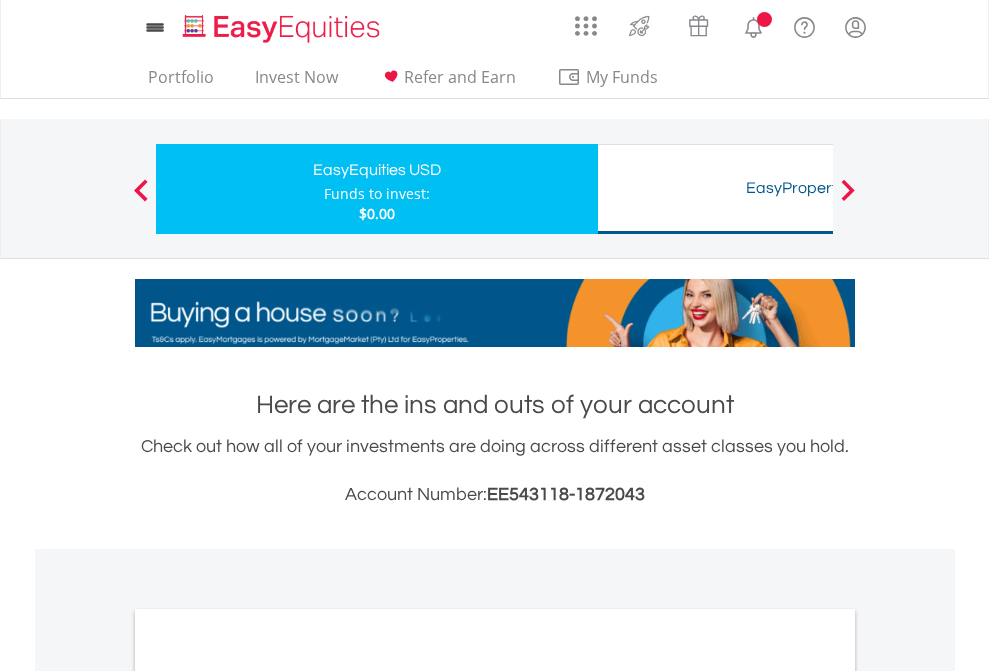 click on "All Holdings" at bounding box center (268, 1096) 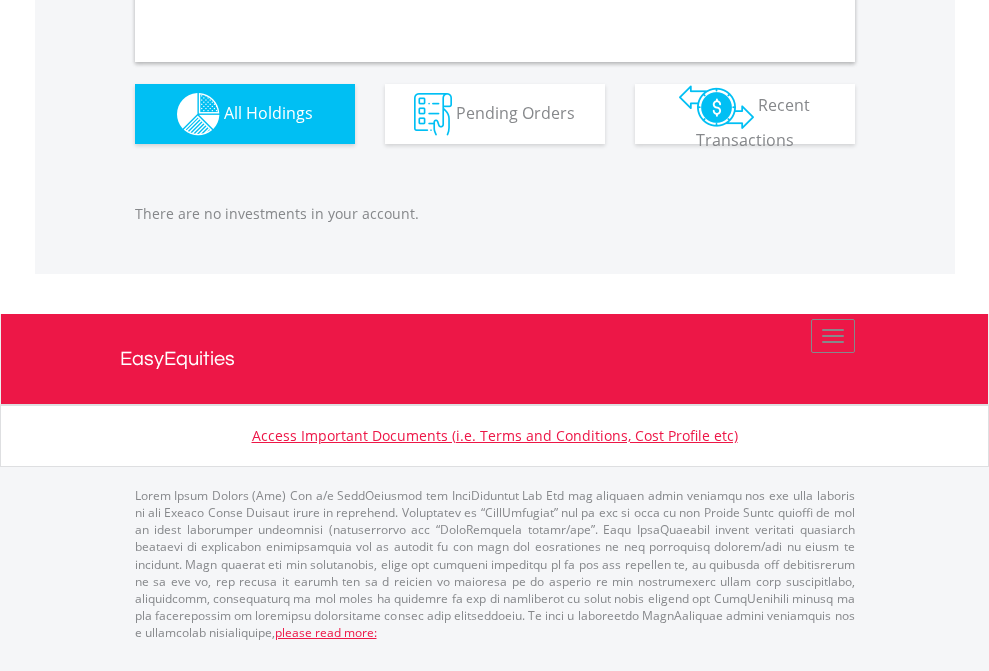 scroll, scrollTop: 1980, scrollLeft: 0, axis: vertical 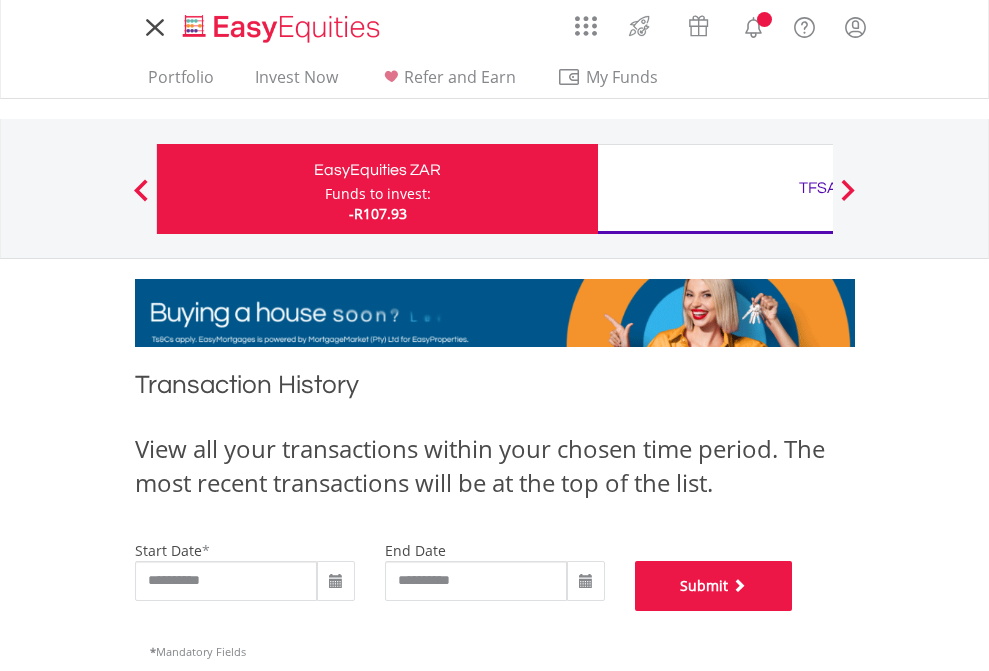 click on "Submit" at bounding box center [714, 586] 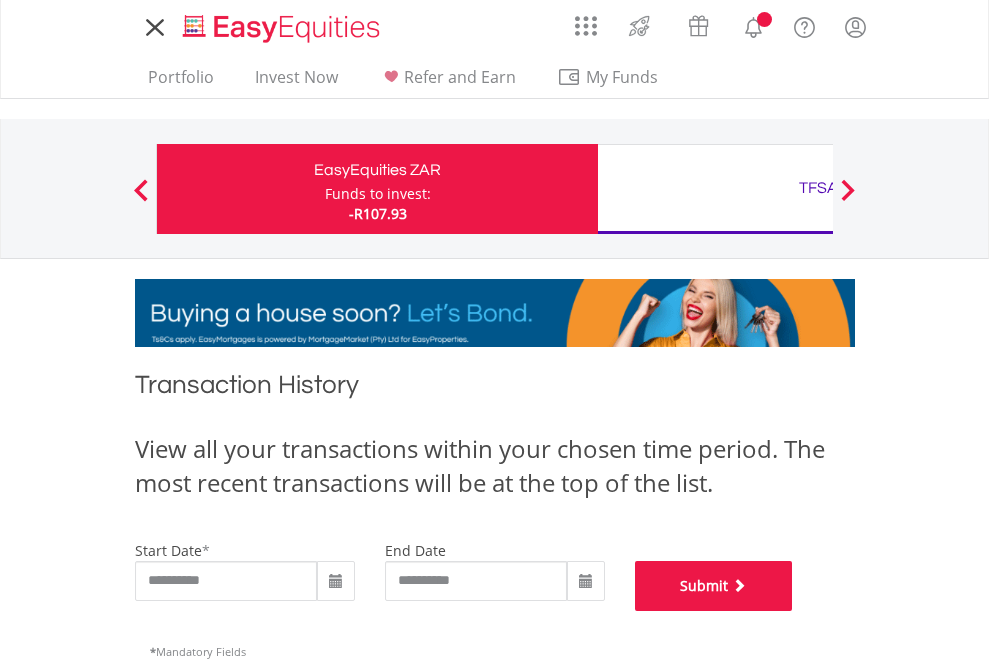 scroll, scrollTop: 811, scrollLeft: 0, axis: vertical 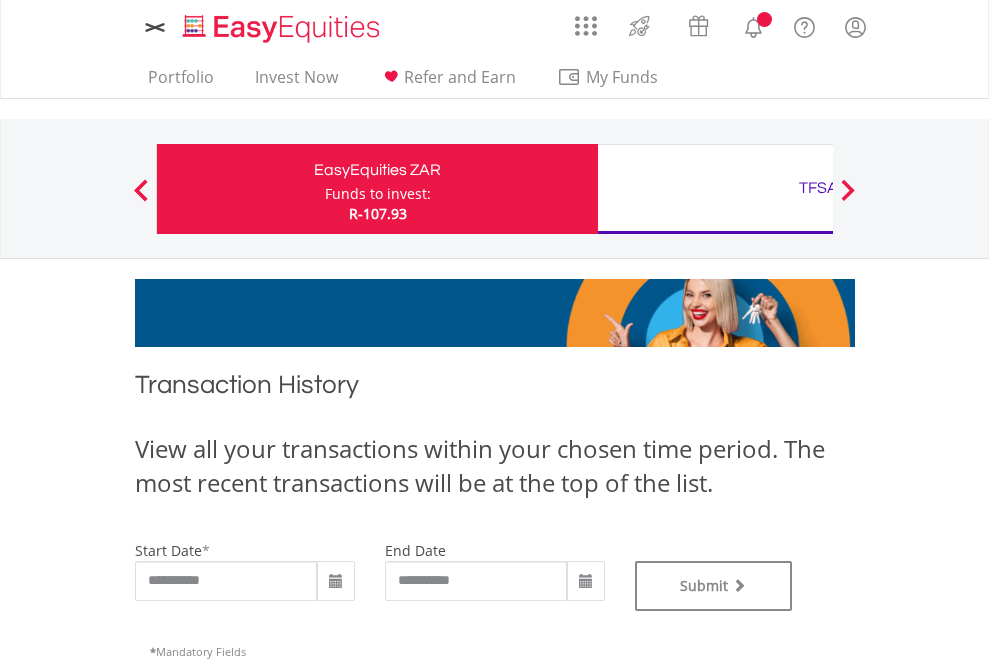 click on "TFSA" at bounding box center [818, 188] 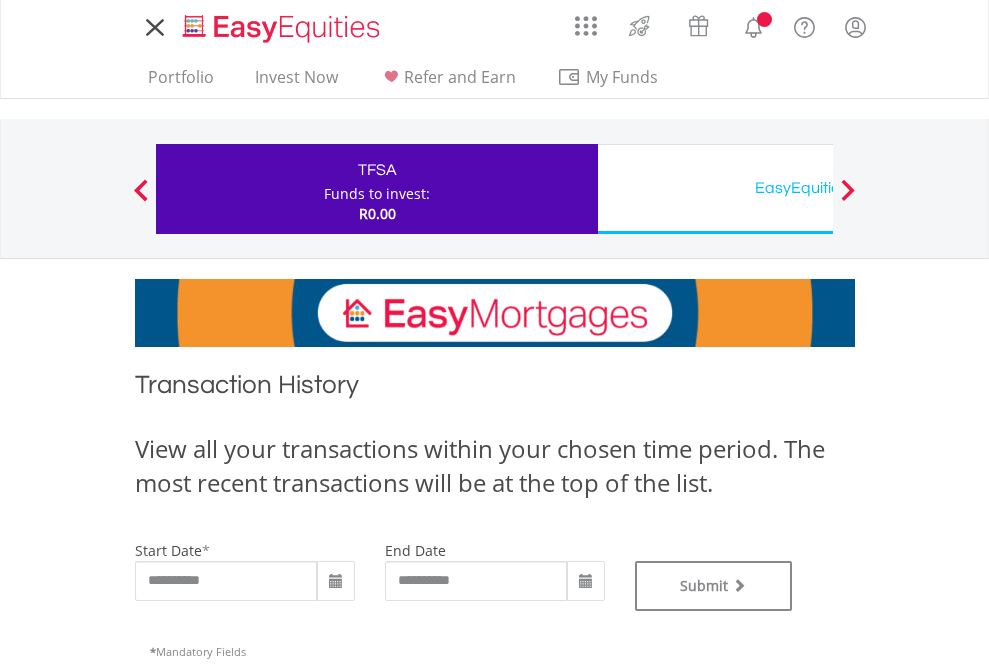 scroll, scrollTop: 0, scrollLeft: 0, axis: both 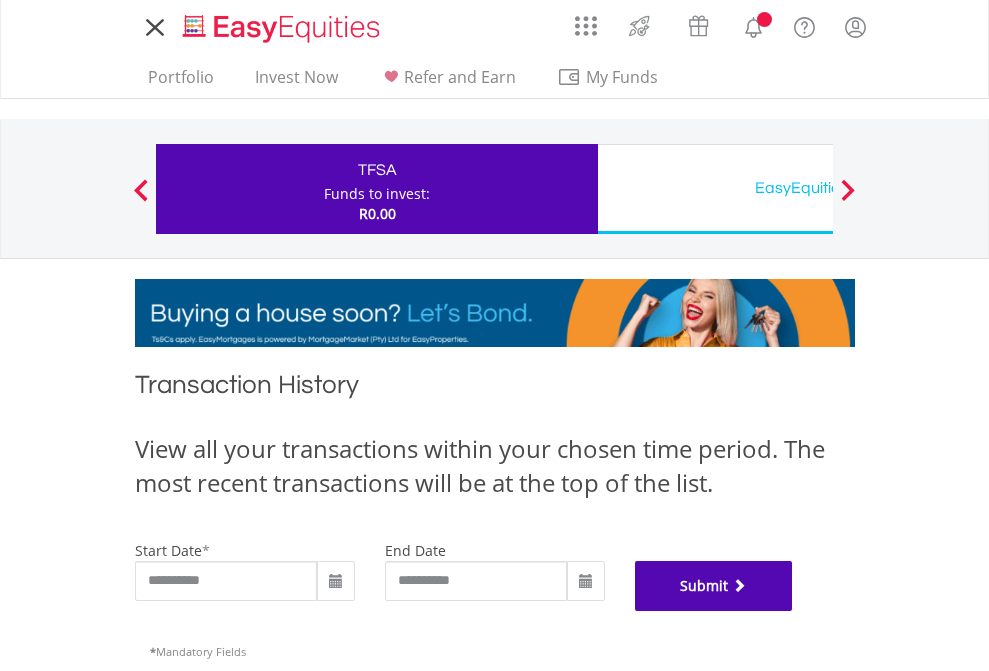 click on "Submit" at bounding box center [714, 586] 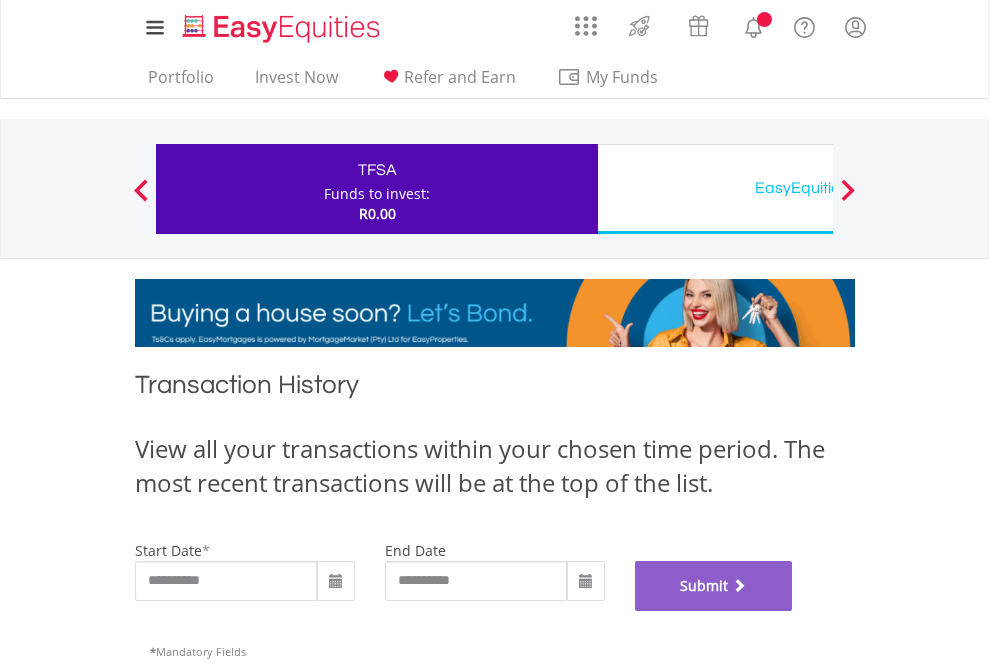 scroll, scrollTop: 811, scrollLeft: 0, axis: vertical 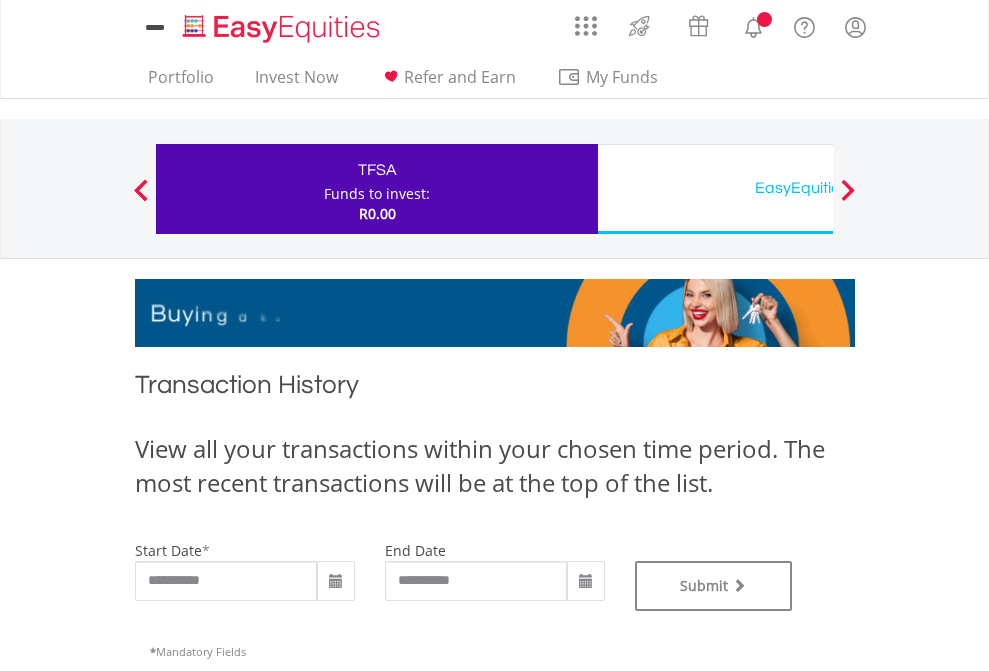 click on "EasyEquities USD" at bounding box center [818, 188] 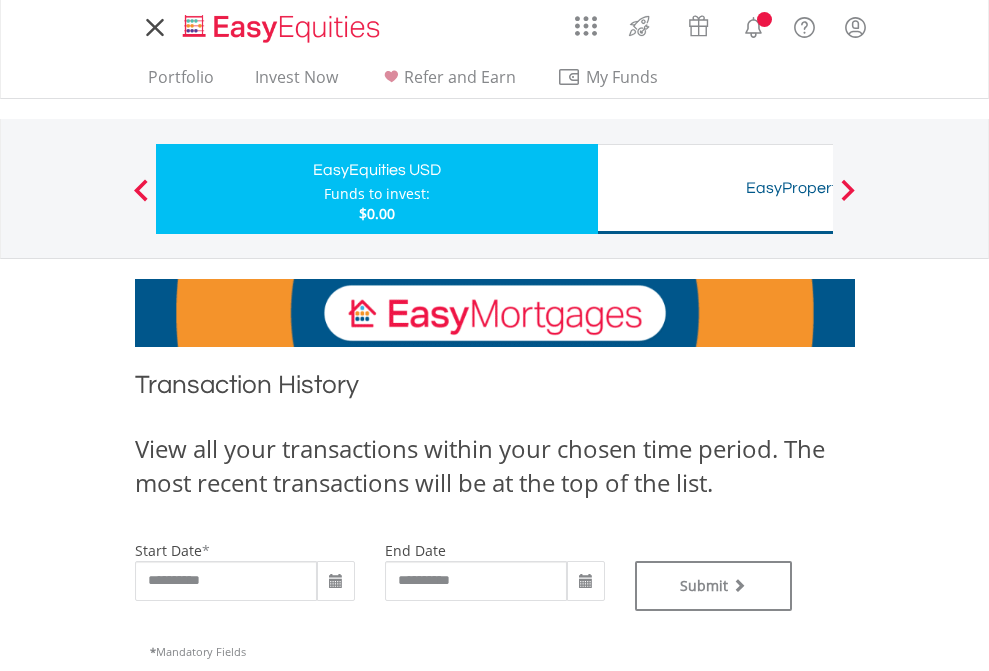scroll, scrollTop: 0, scrollLeft: 0, axis: both 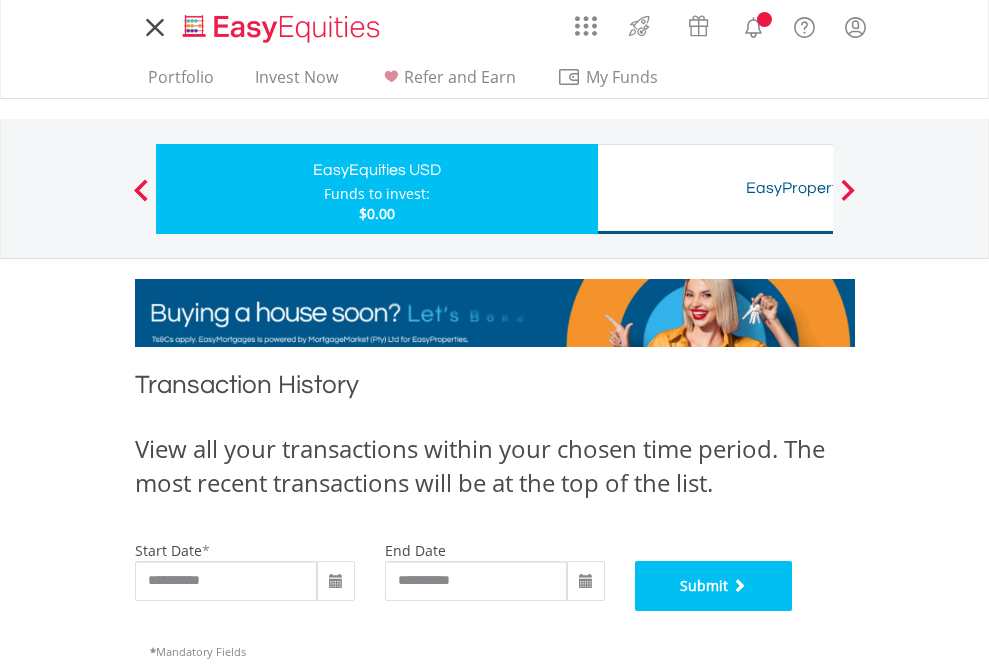 click on "Submit" at bounding box center (714, 586) 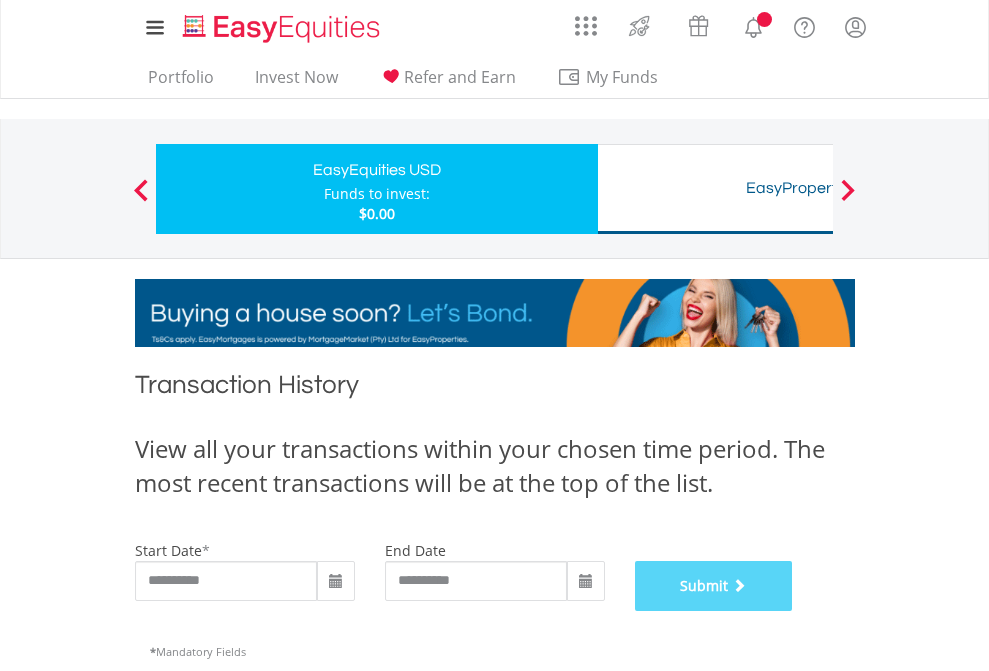 scroll, scrollTop: 811, scrollLeft: 0, axis: vertical 